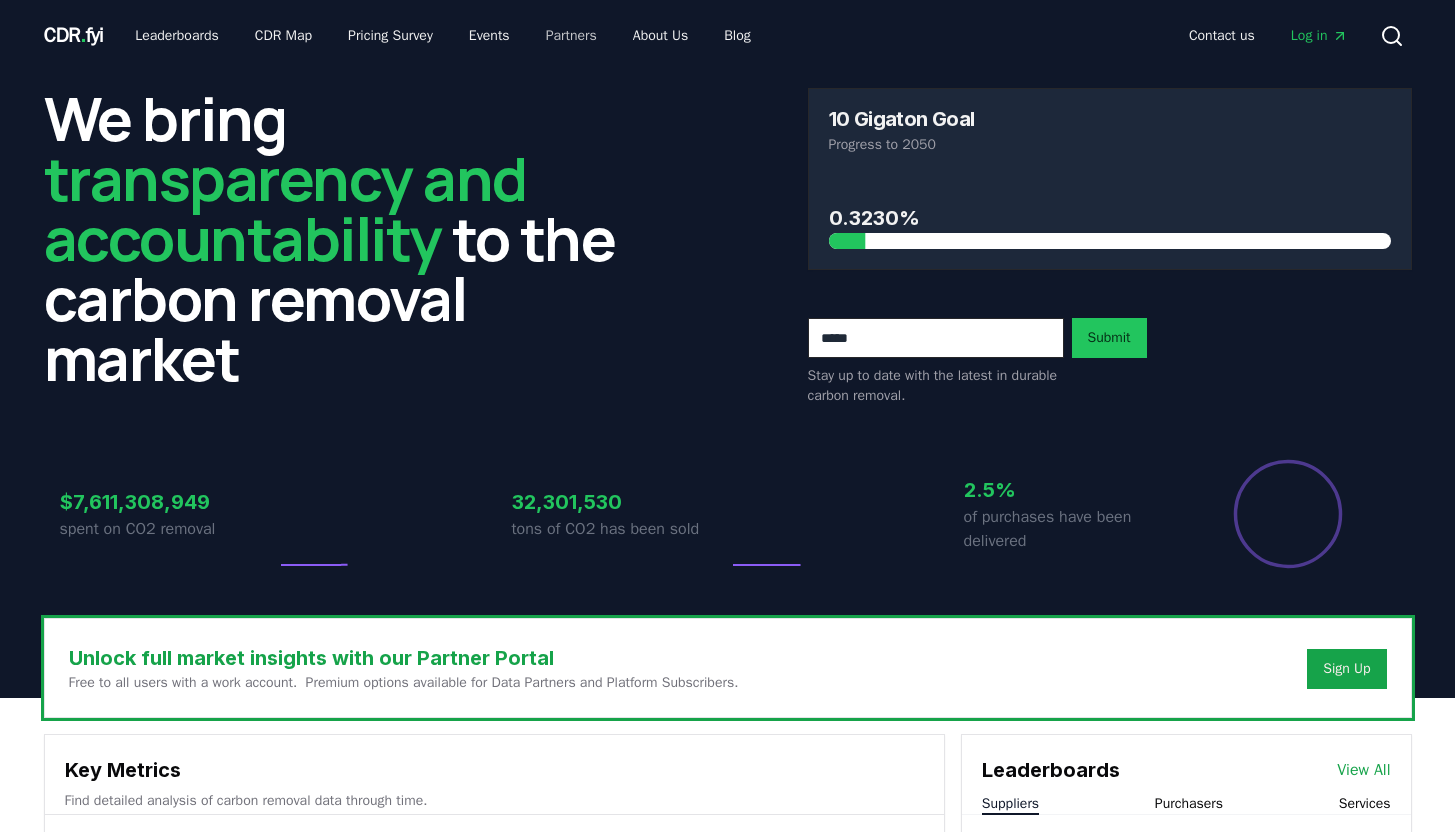 scroll, scrollTop: 0, scrollLeft: 0, axis: both 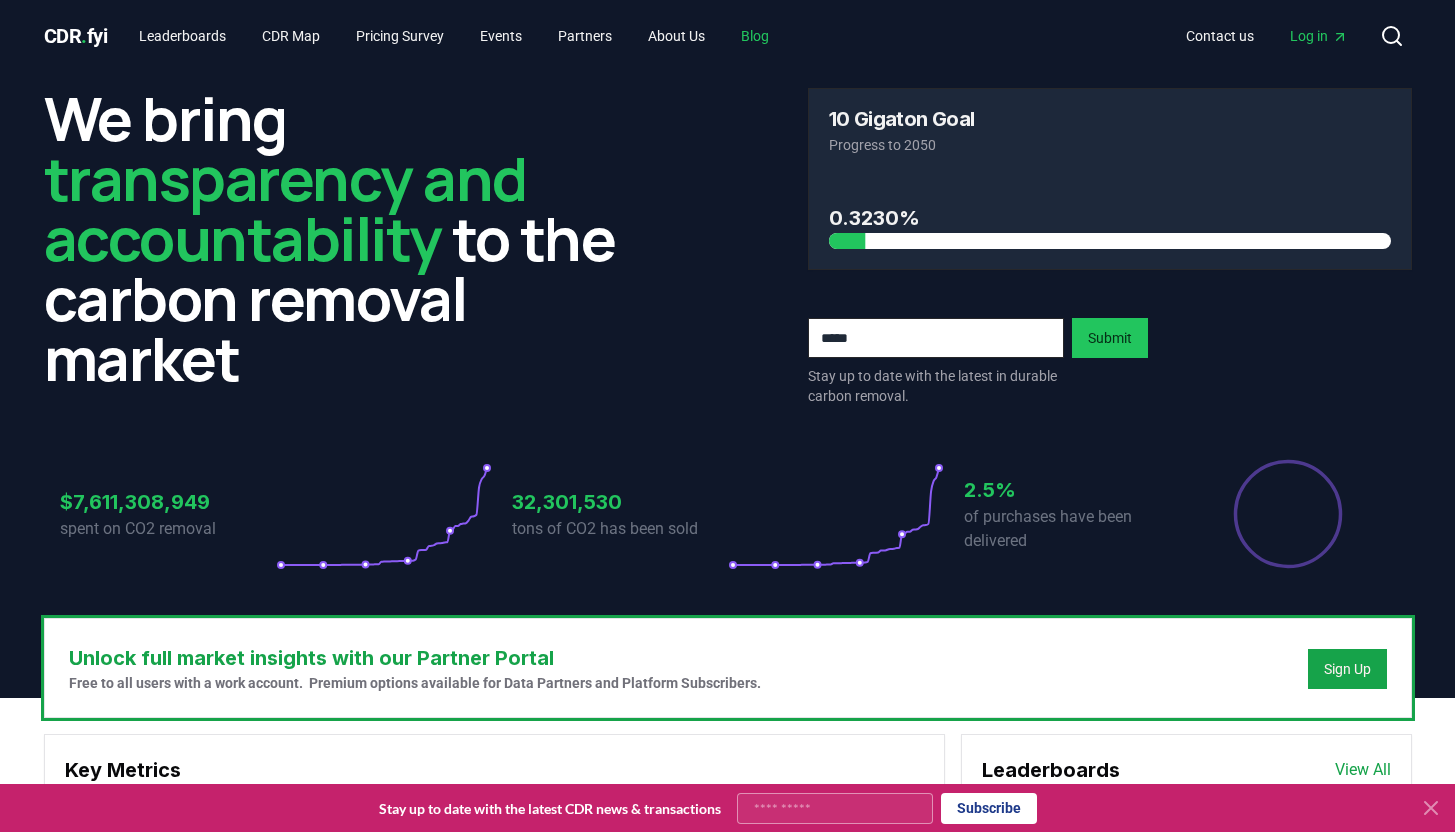 click on "Blog" at bounding box center [755, 36] 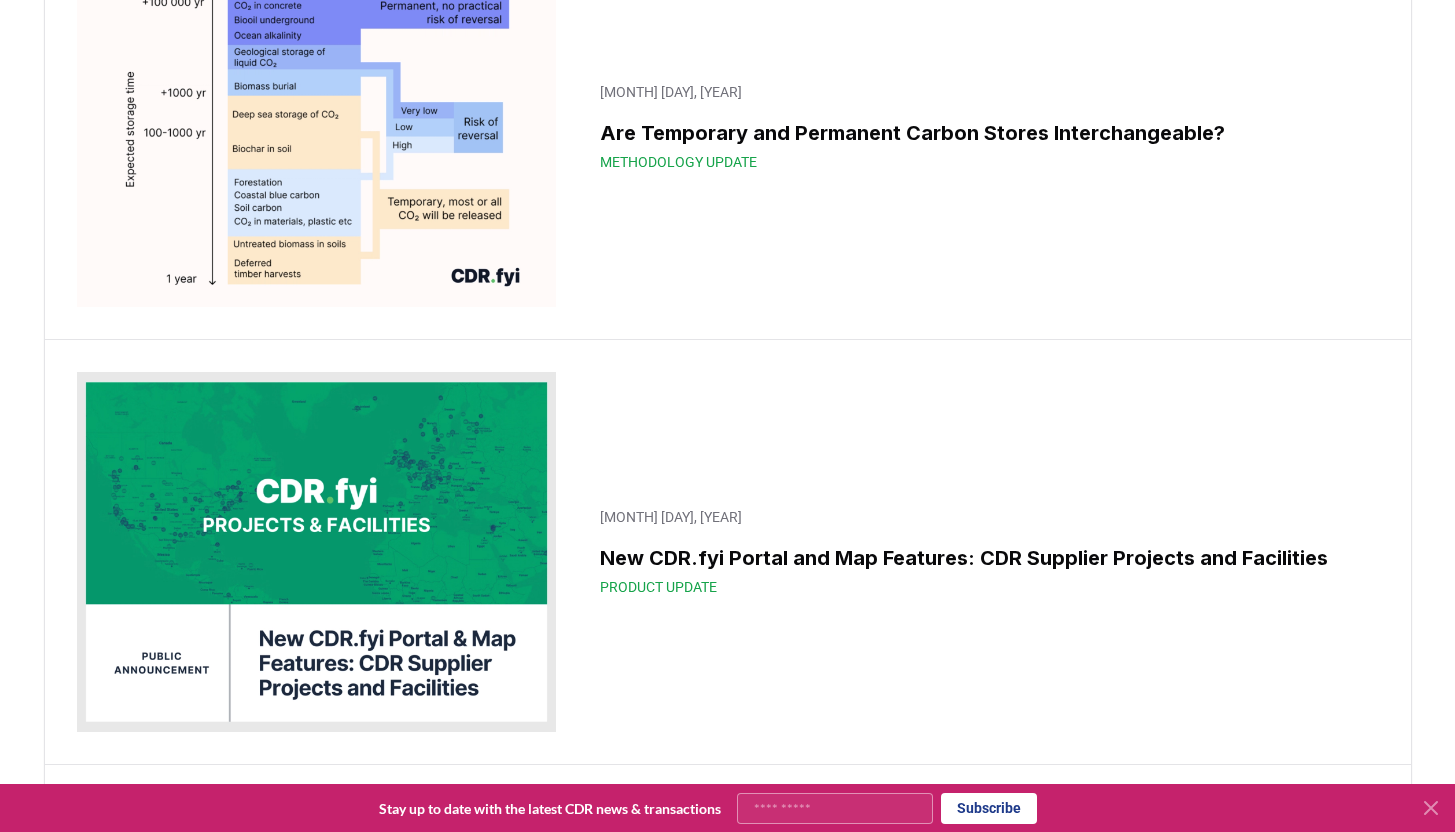 scroll, scrollTop: 7432, scrollLeft: 0, axis: vertical 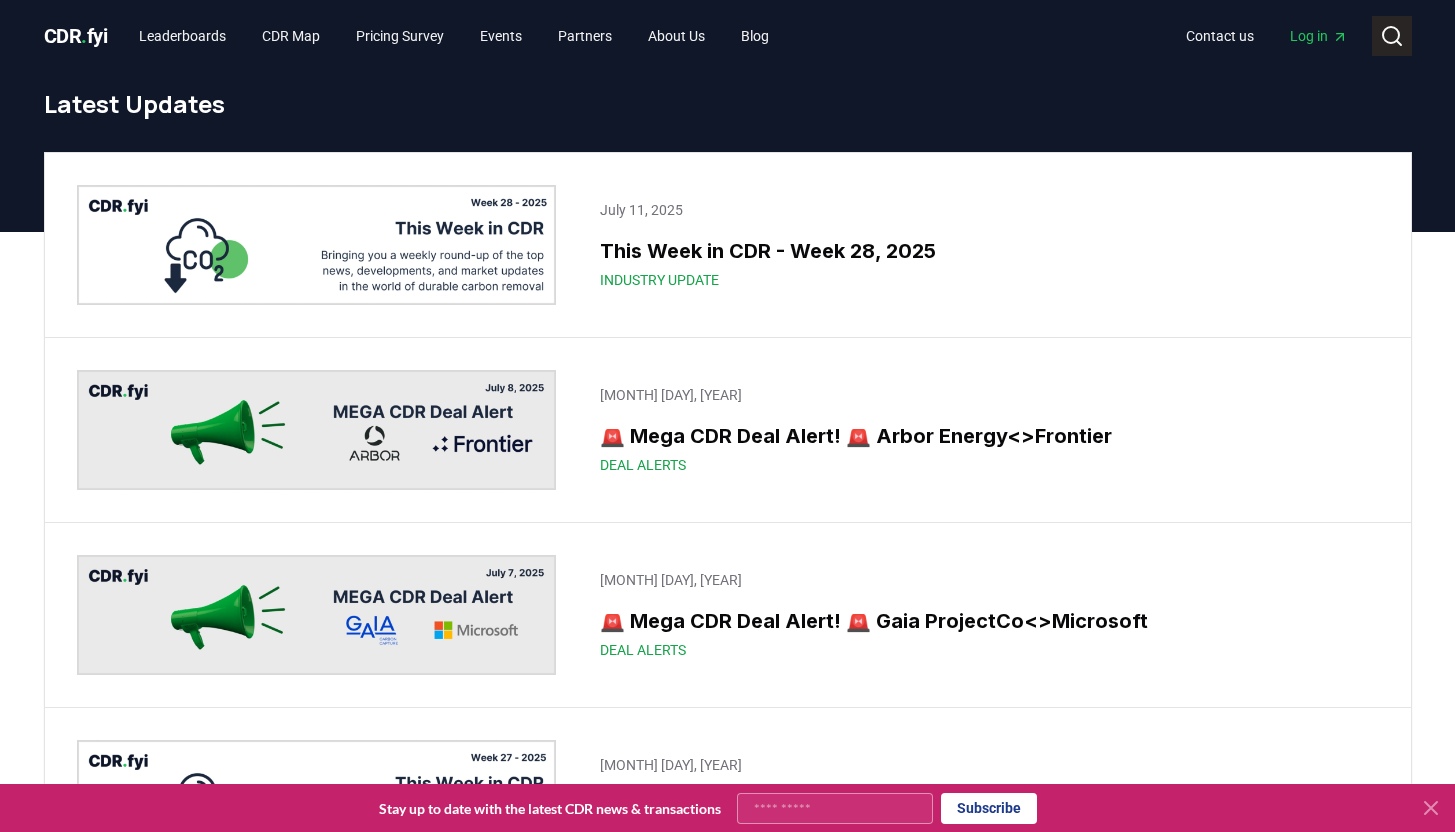 click 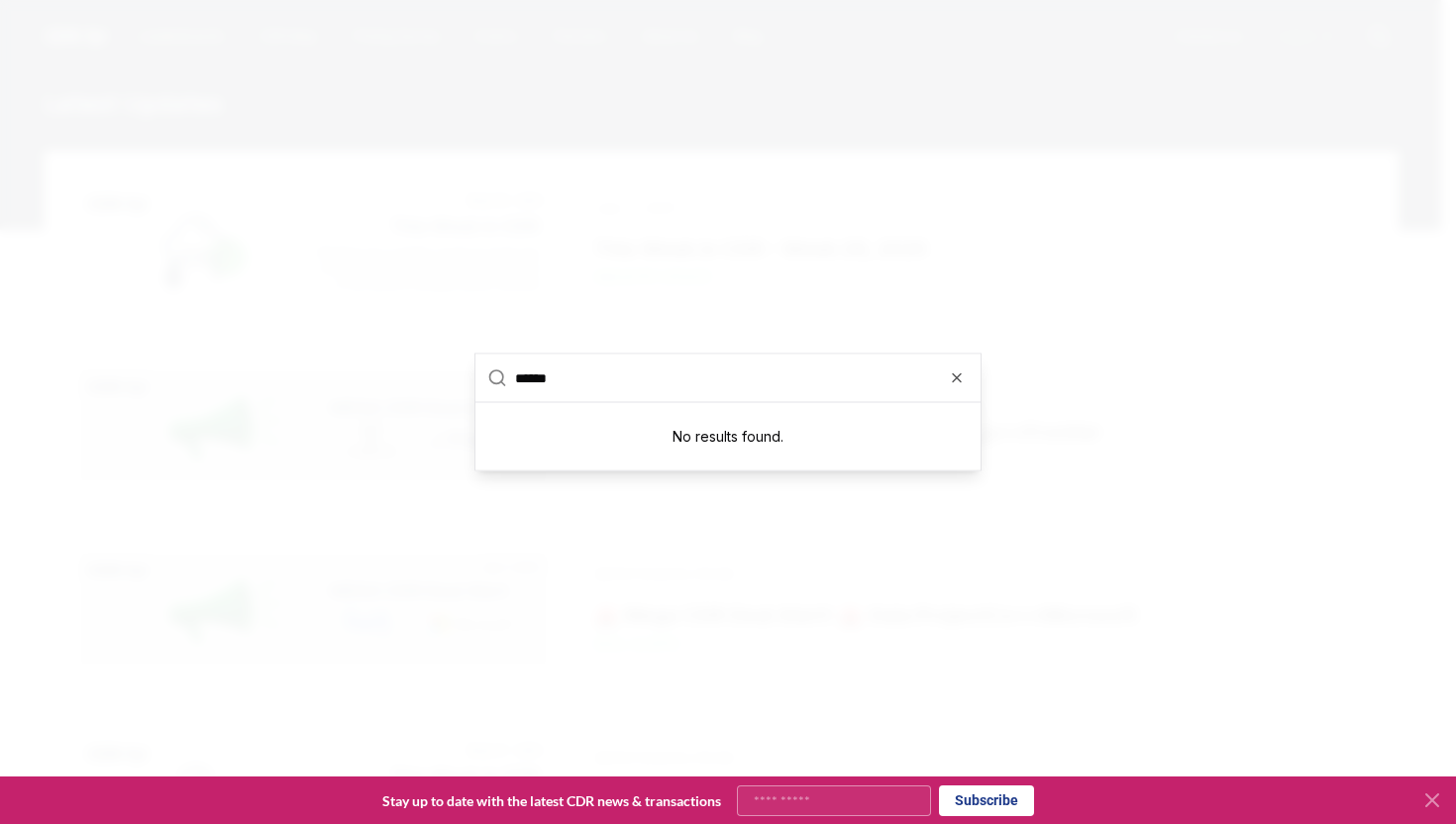 type on "*******" 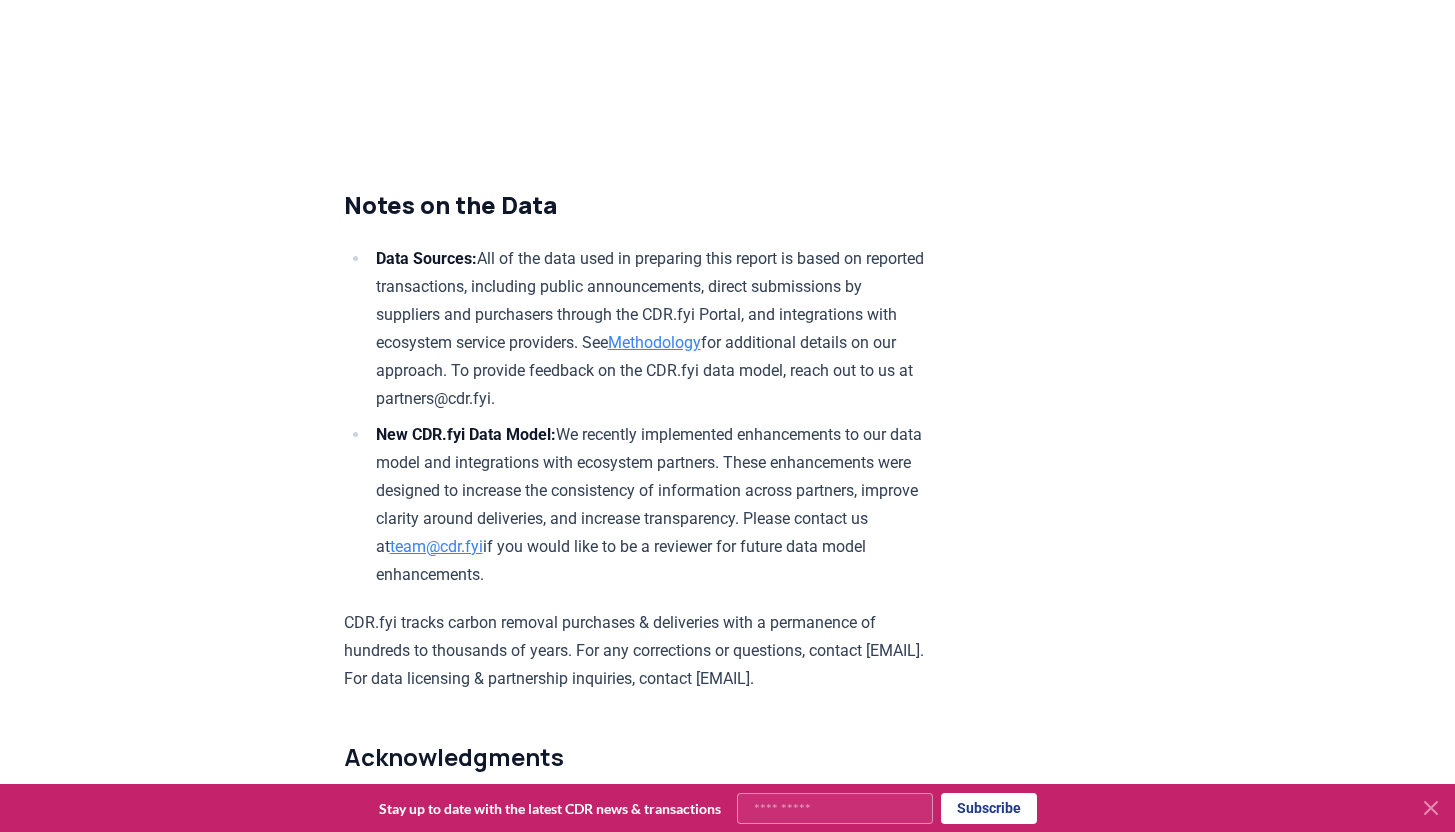 scroll, scrollTop: 11281, scrollLeft: 0, axis: vertical 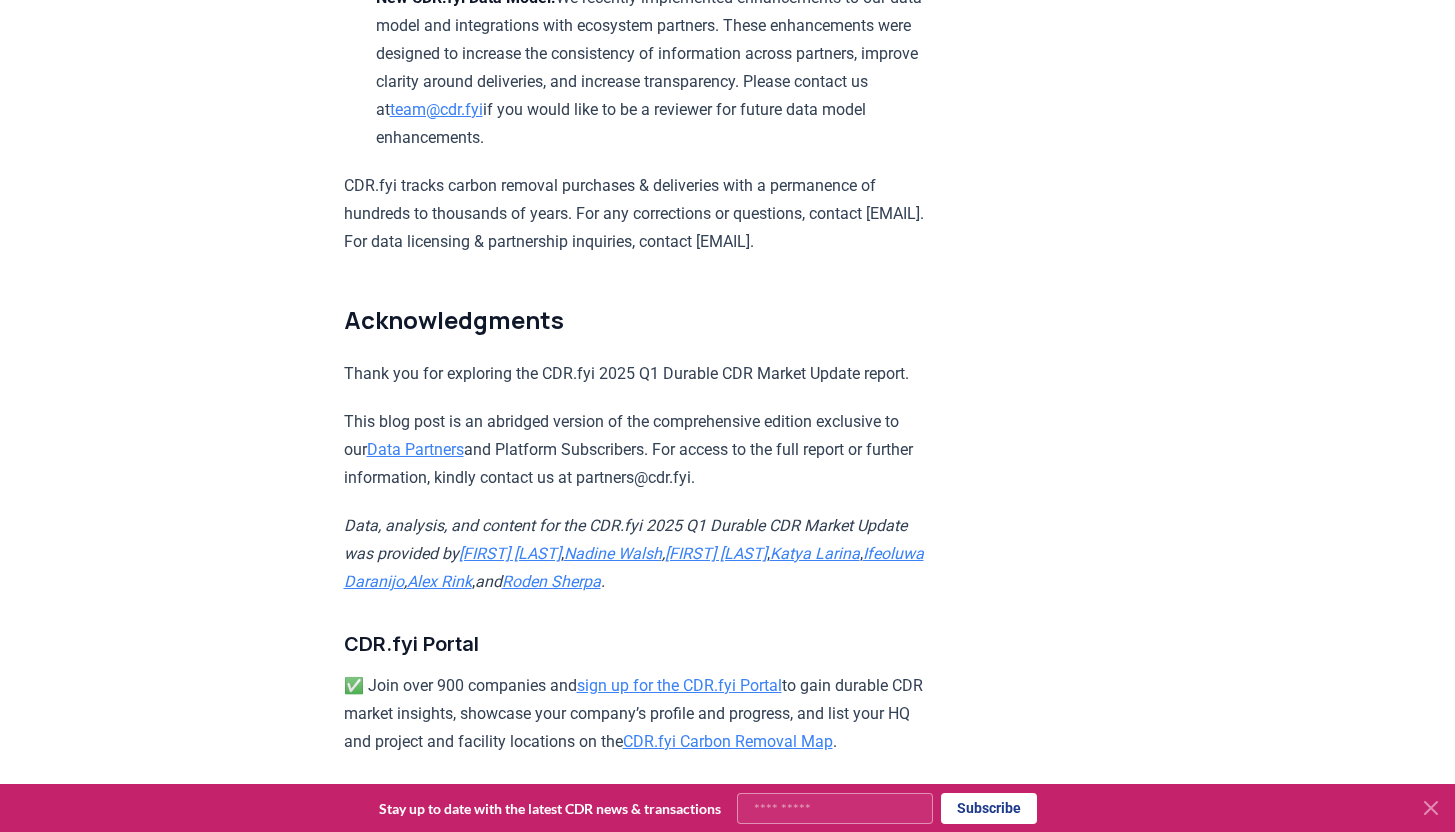 click 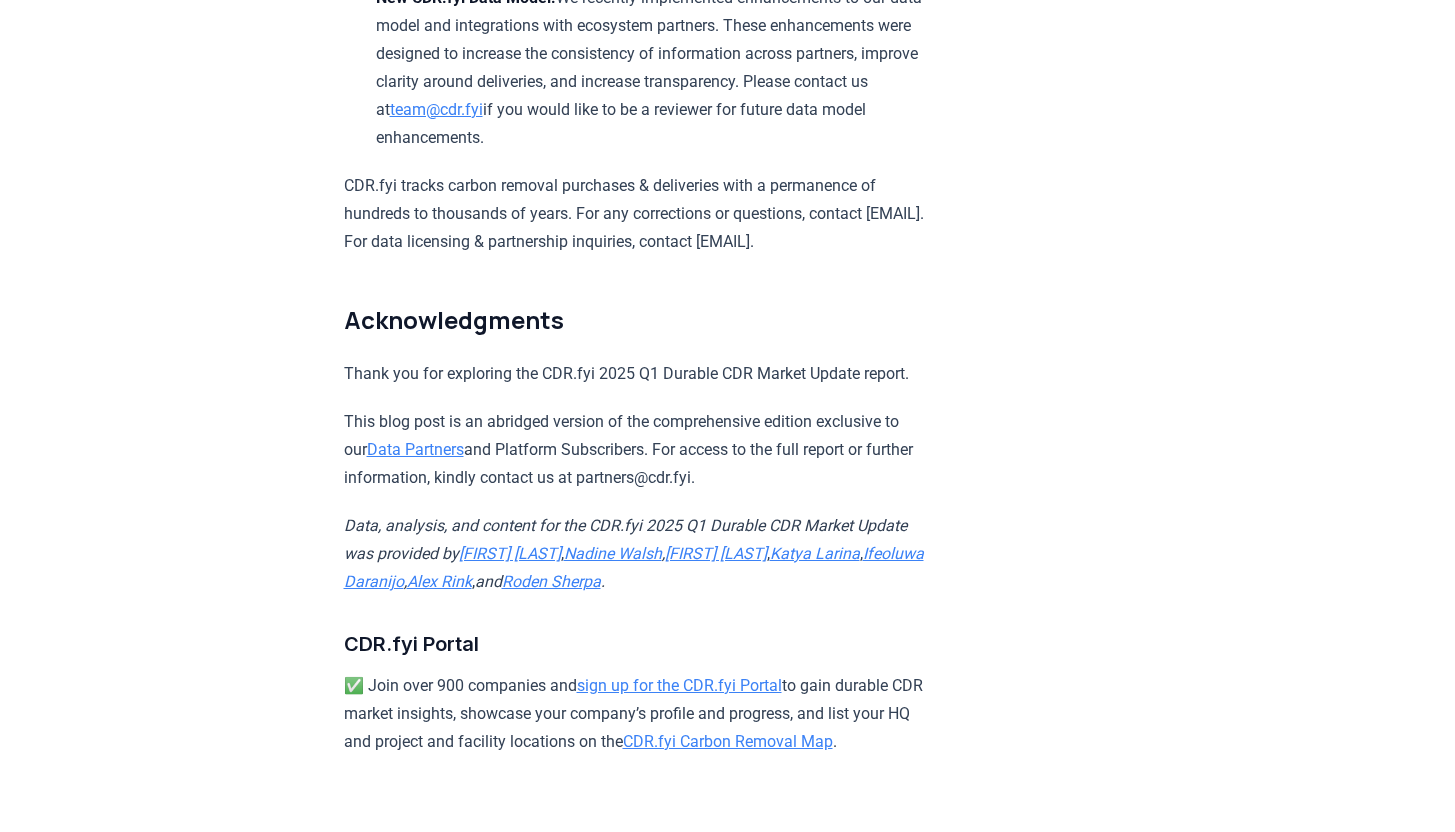 click on "About" at bounding box center (577, 1068) 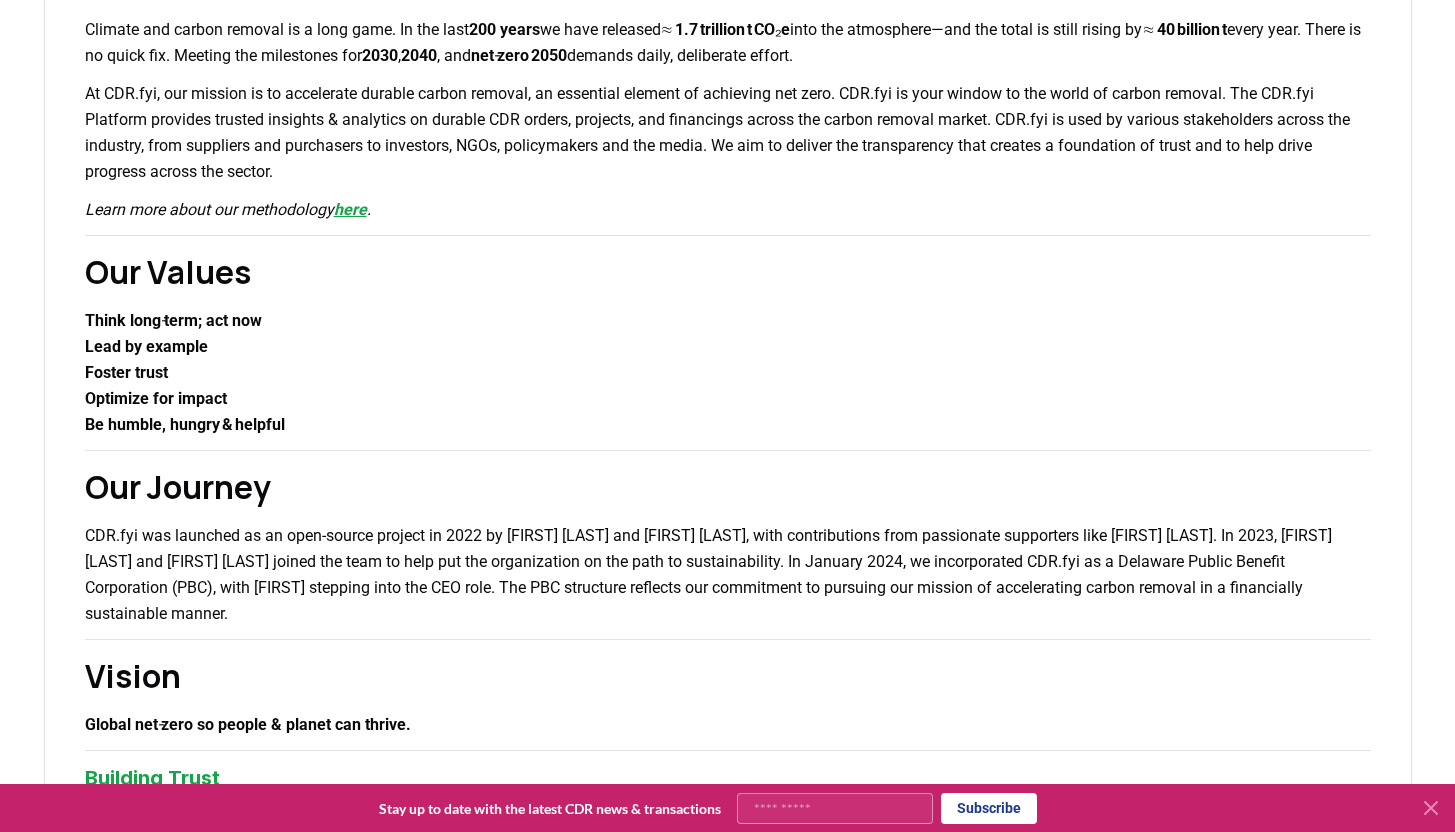 scroll, scrollTop: 215, scrollLeft: 0, axis: vertical 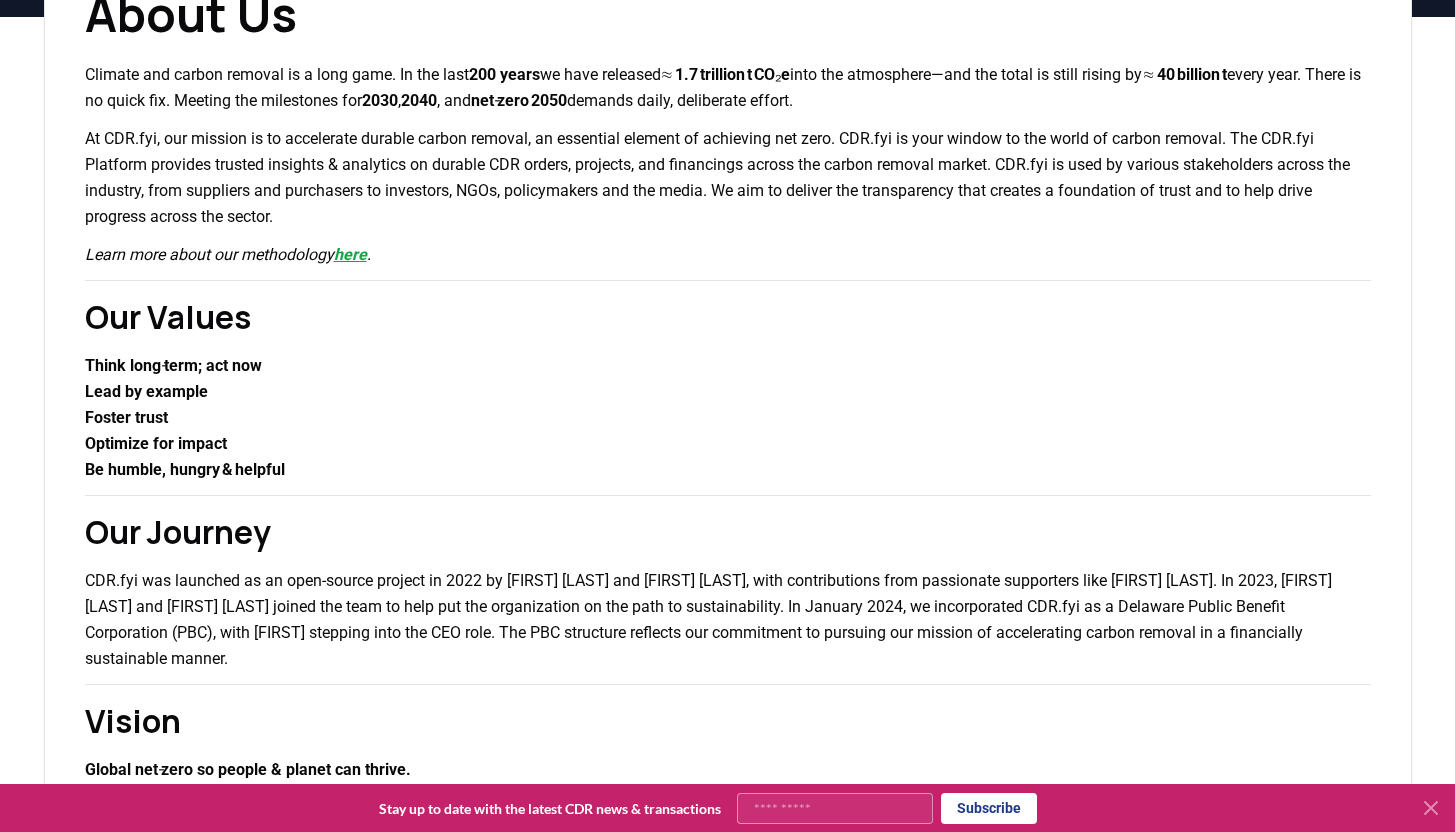 click on "here" at bounding box center [350, 254] 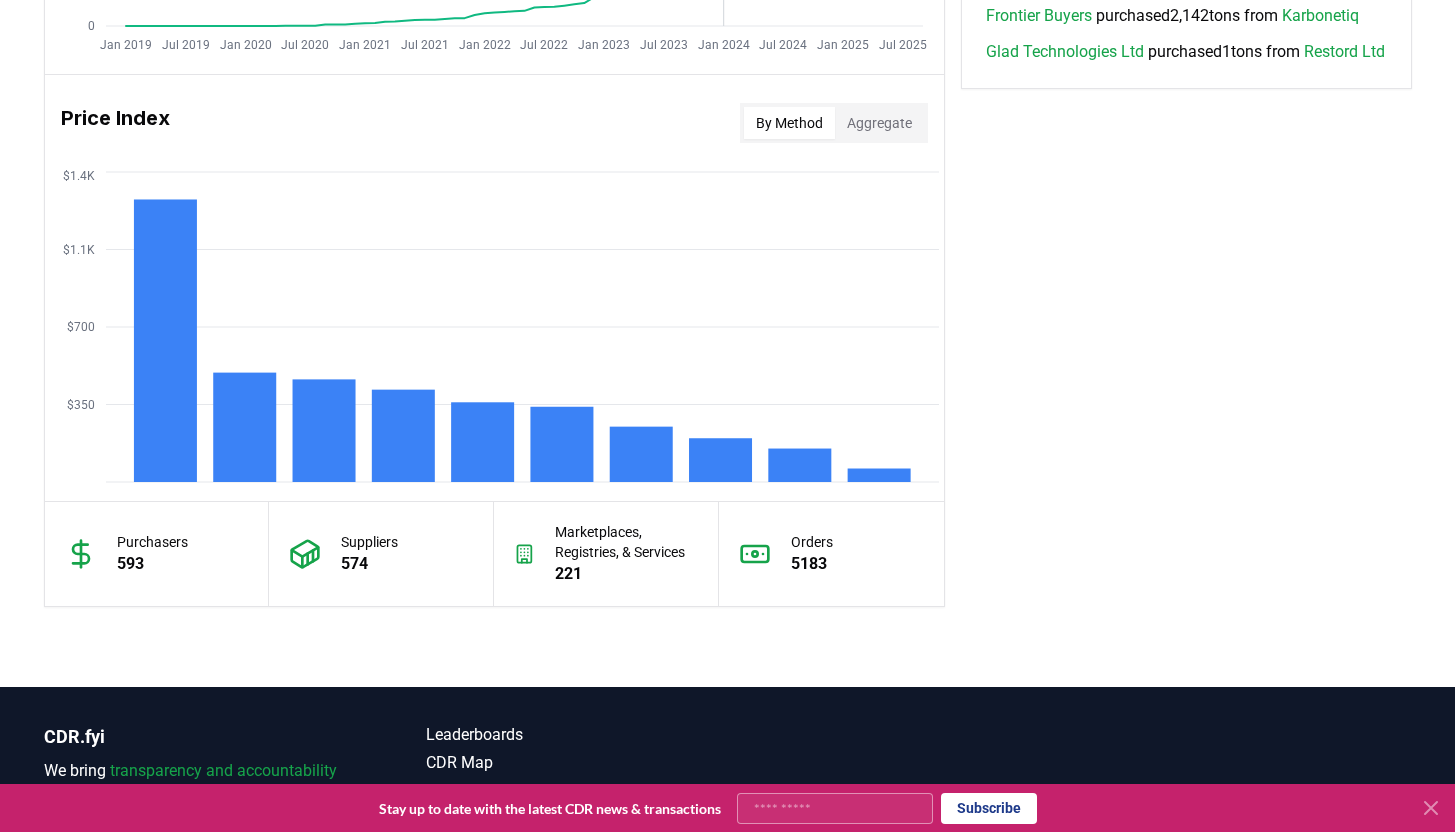 scroll, scrollTop: 1739, scrollLeft: 0, axis: vertical 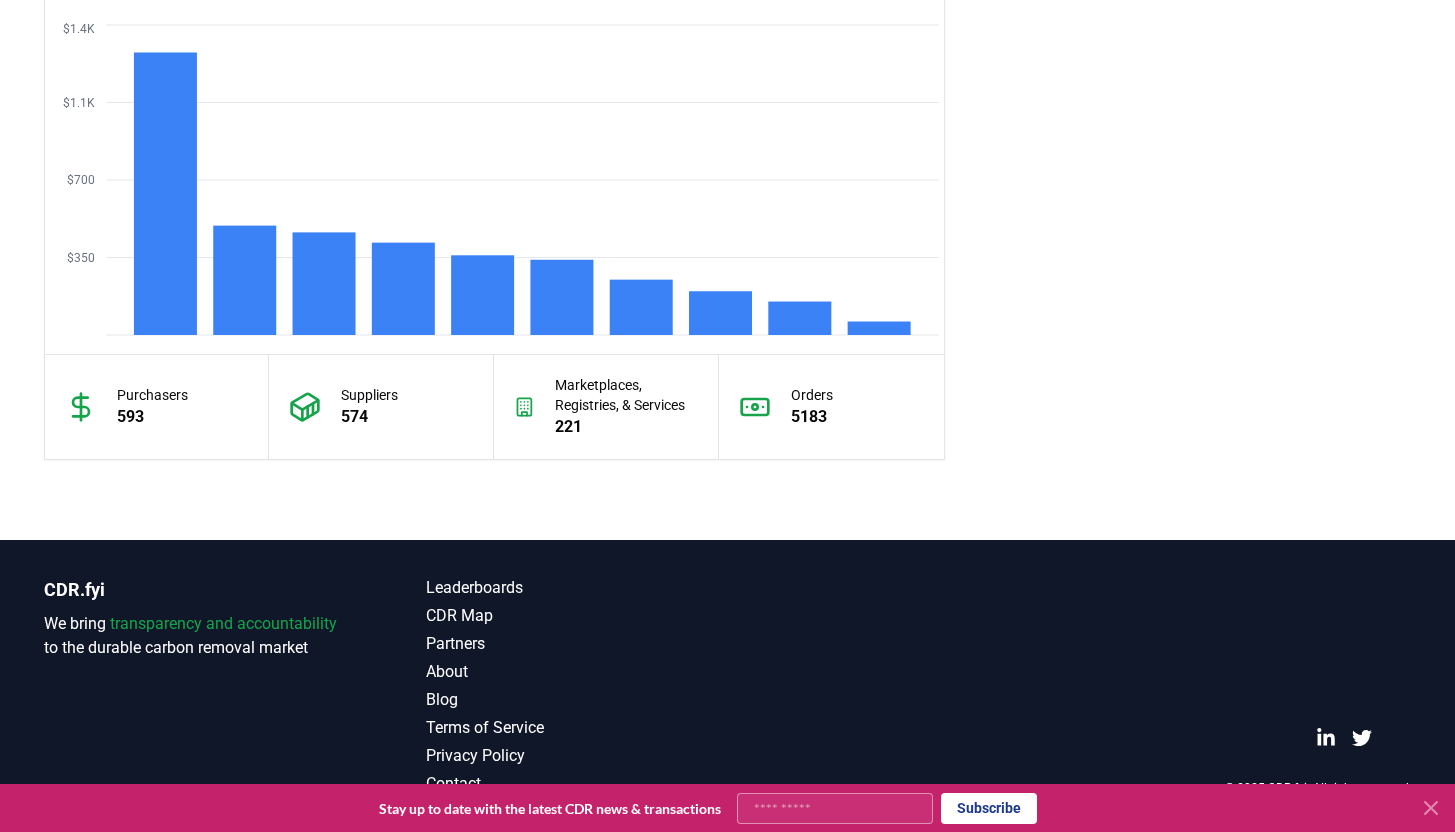 click on "574" at bounding box center [369, 417] 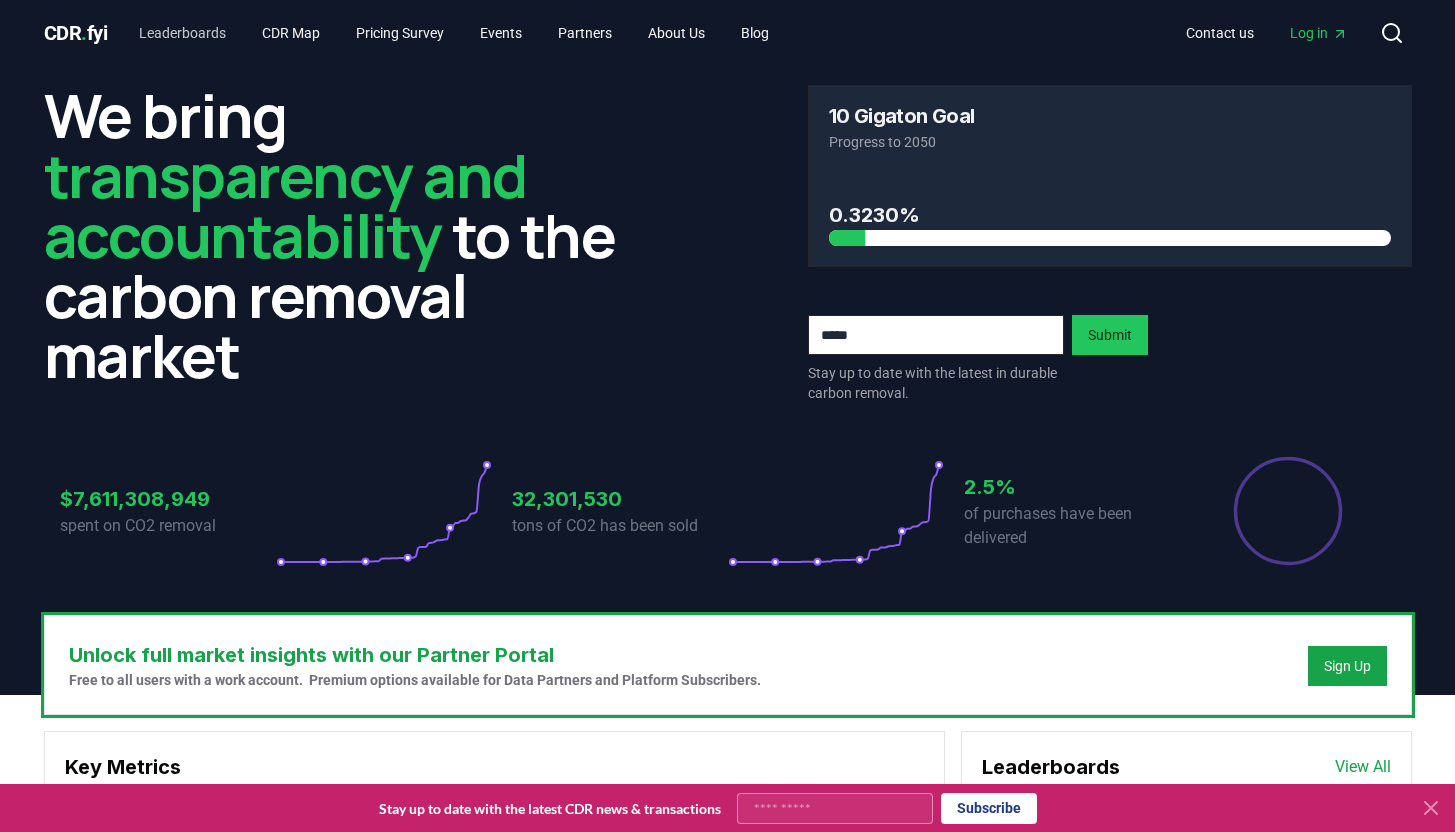 scroll, scrollTop: 4, scrollLeft: 0, axis: vertical 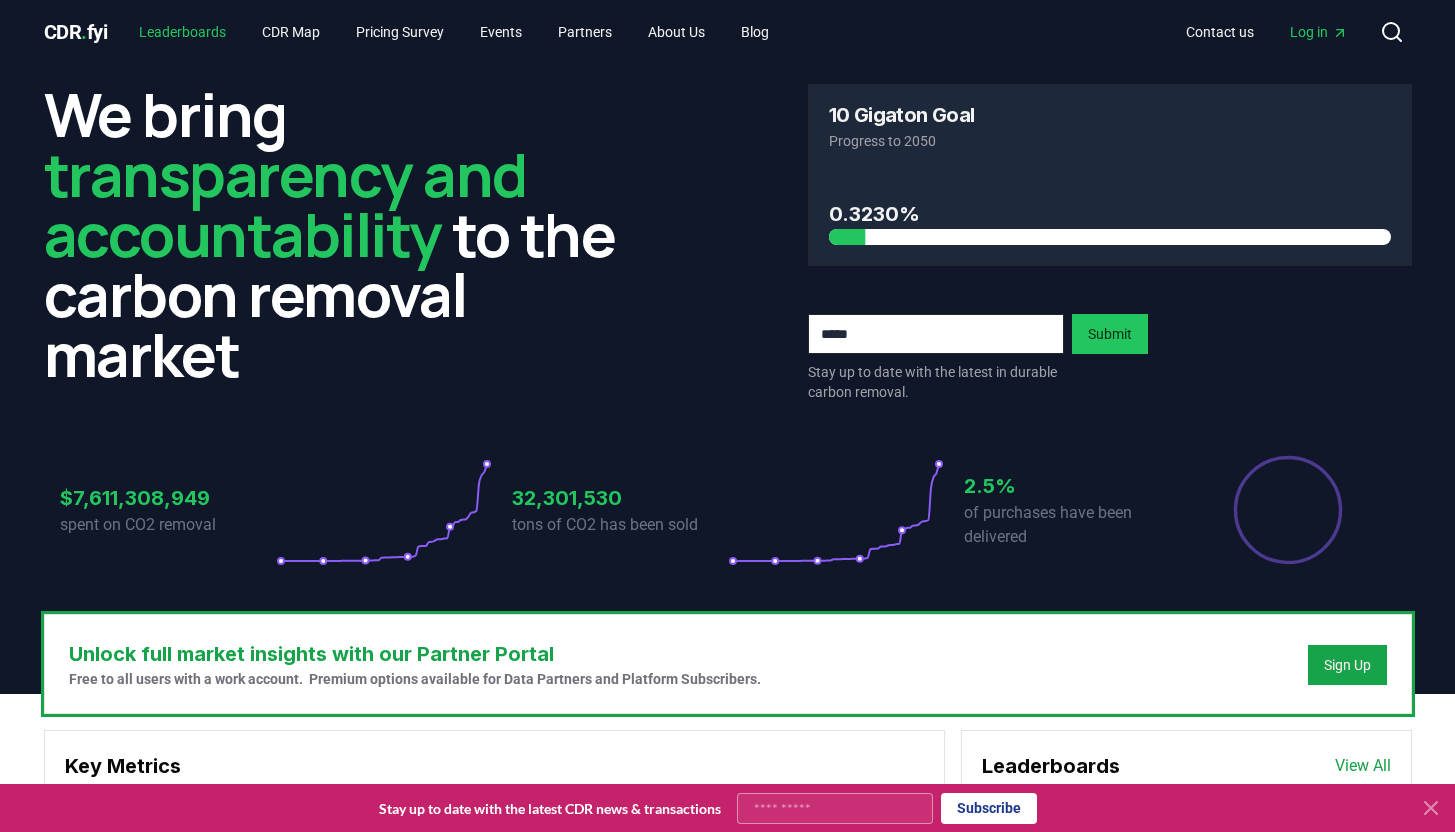 click on "Leaderboards" at bounding box center [182, 32] 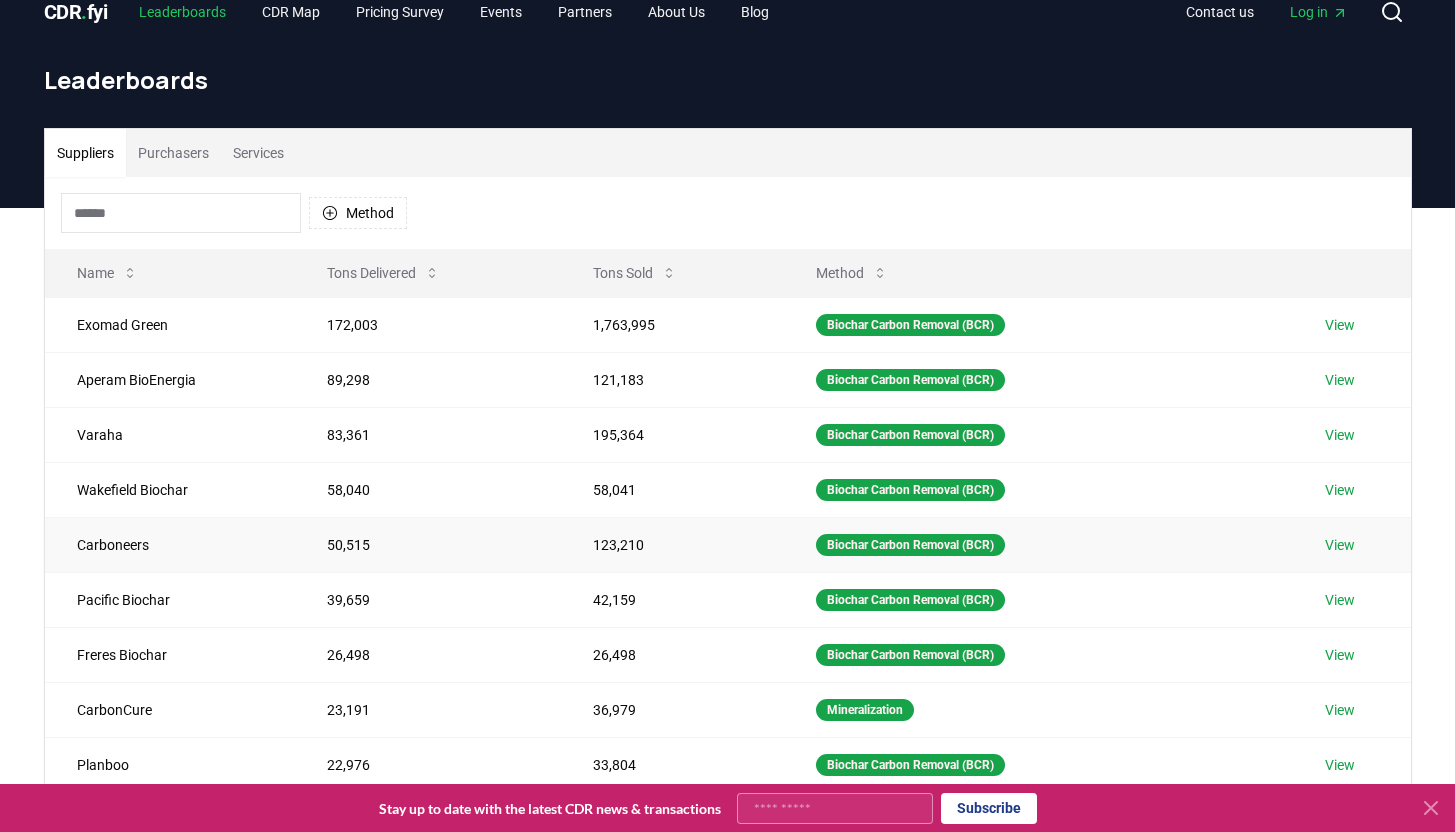 scroll, scrollTop: 26, scrollLeft: 0, axis: vertical 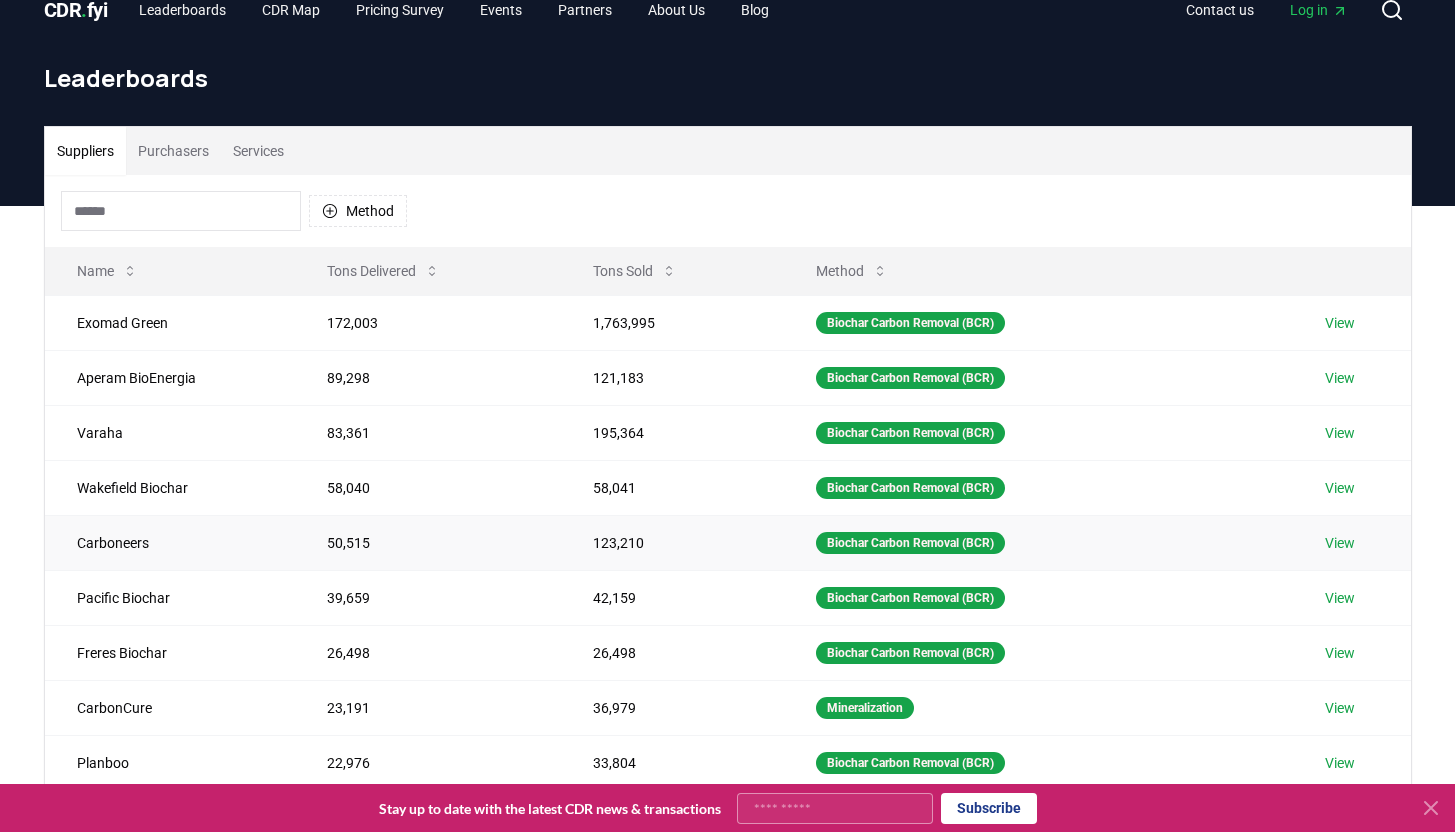 click on "View" at bounding box center (1340, 543) 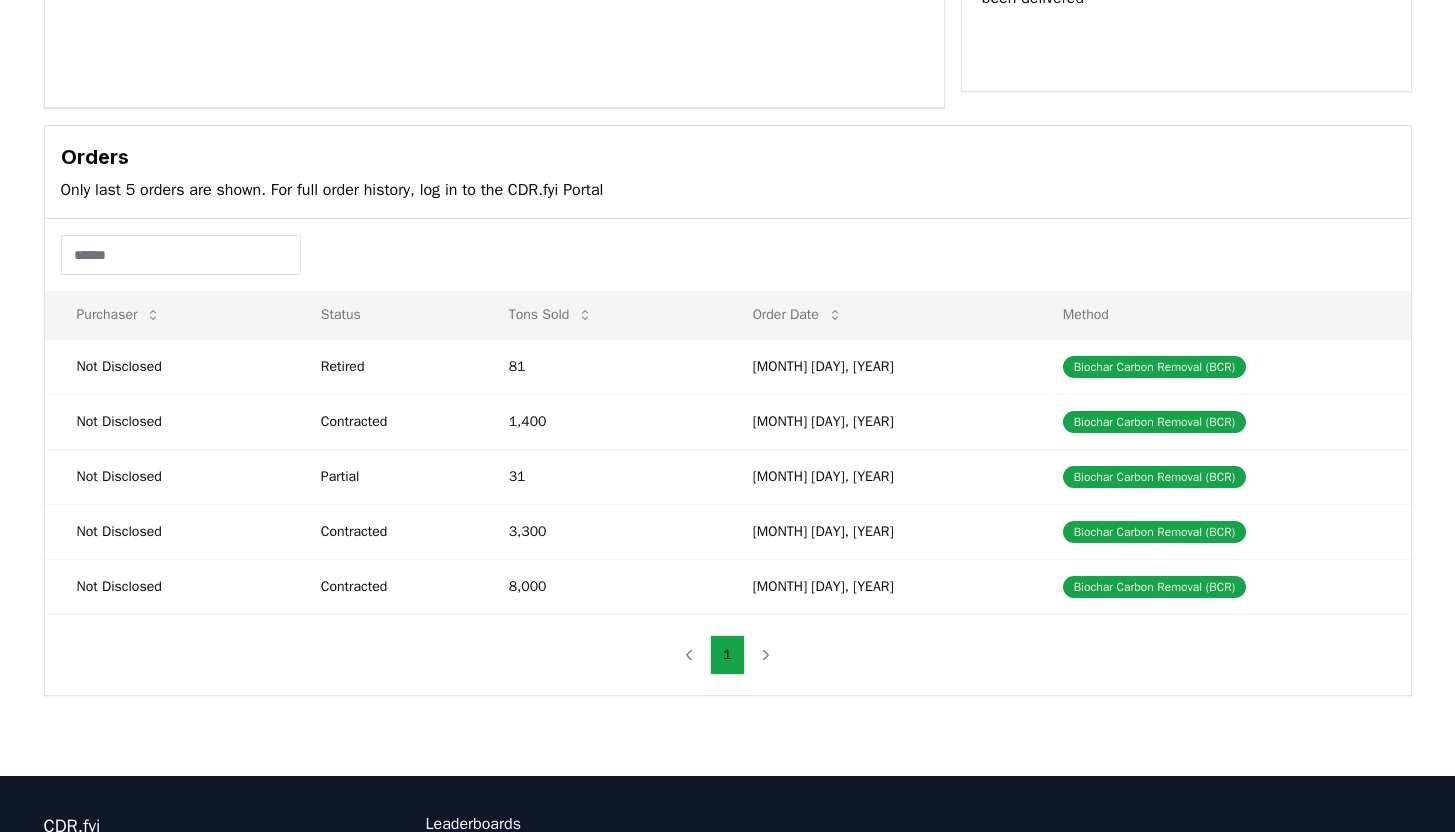scroll, scrollTop: 481, scrollLeft: 0, axis: vertical 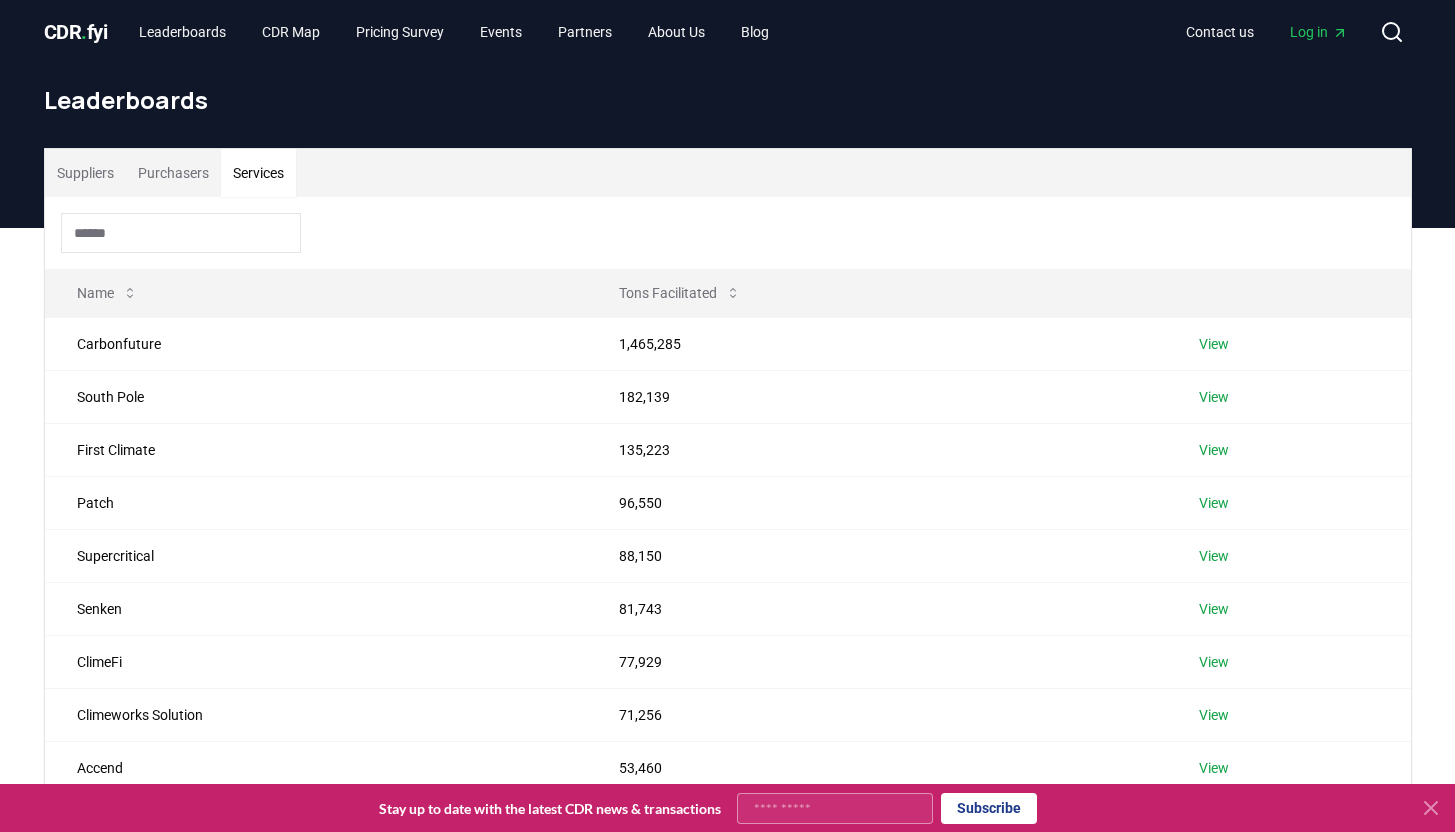 click on "Services" at bounding box center [258, 173] 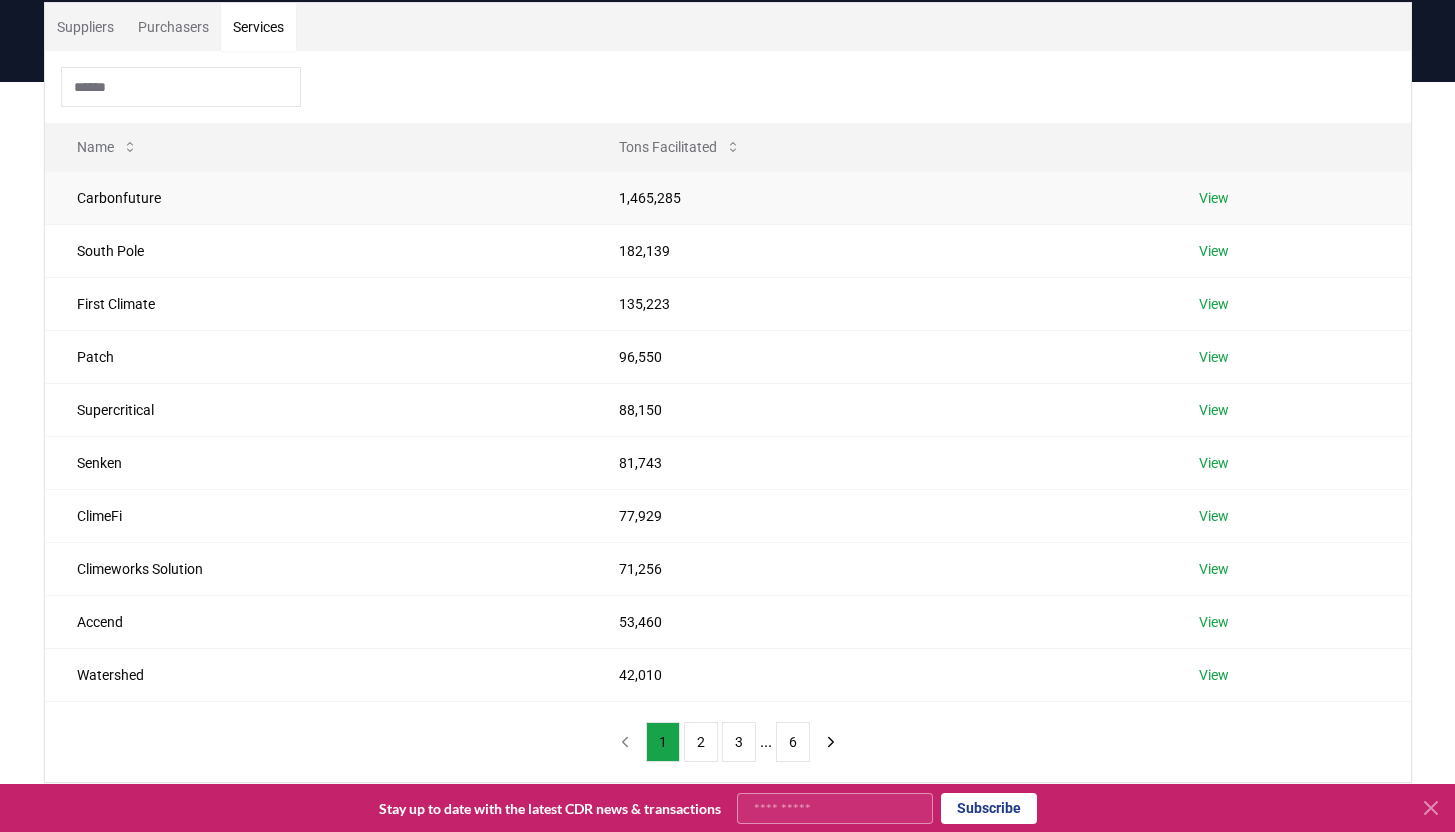 scroll, scrollTop: 130, scrollLeft: 0, axis: vertical 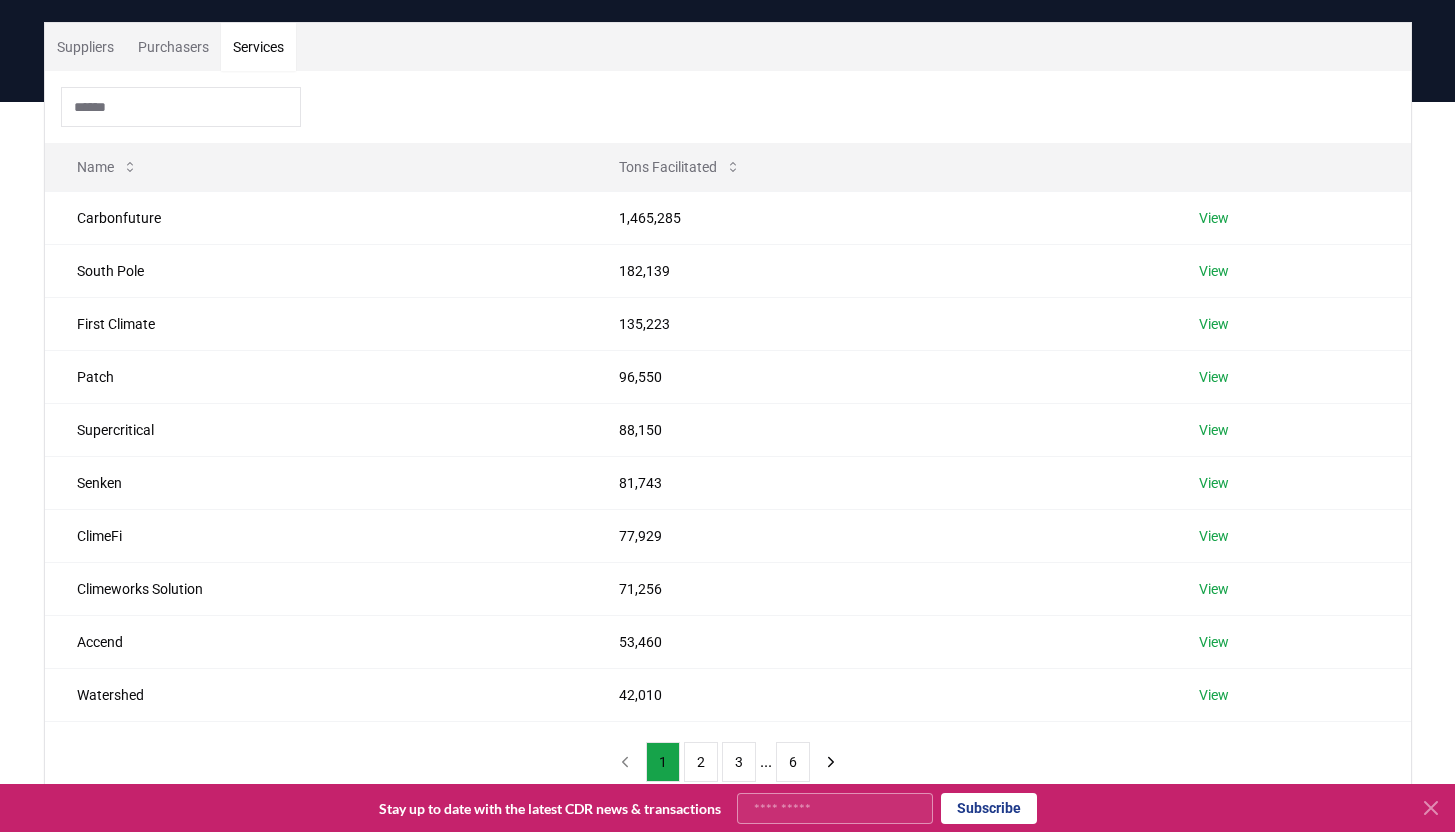 click at bounding box center [181, 107] 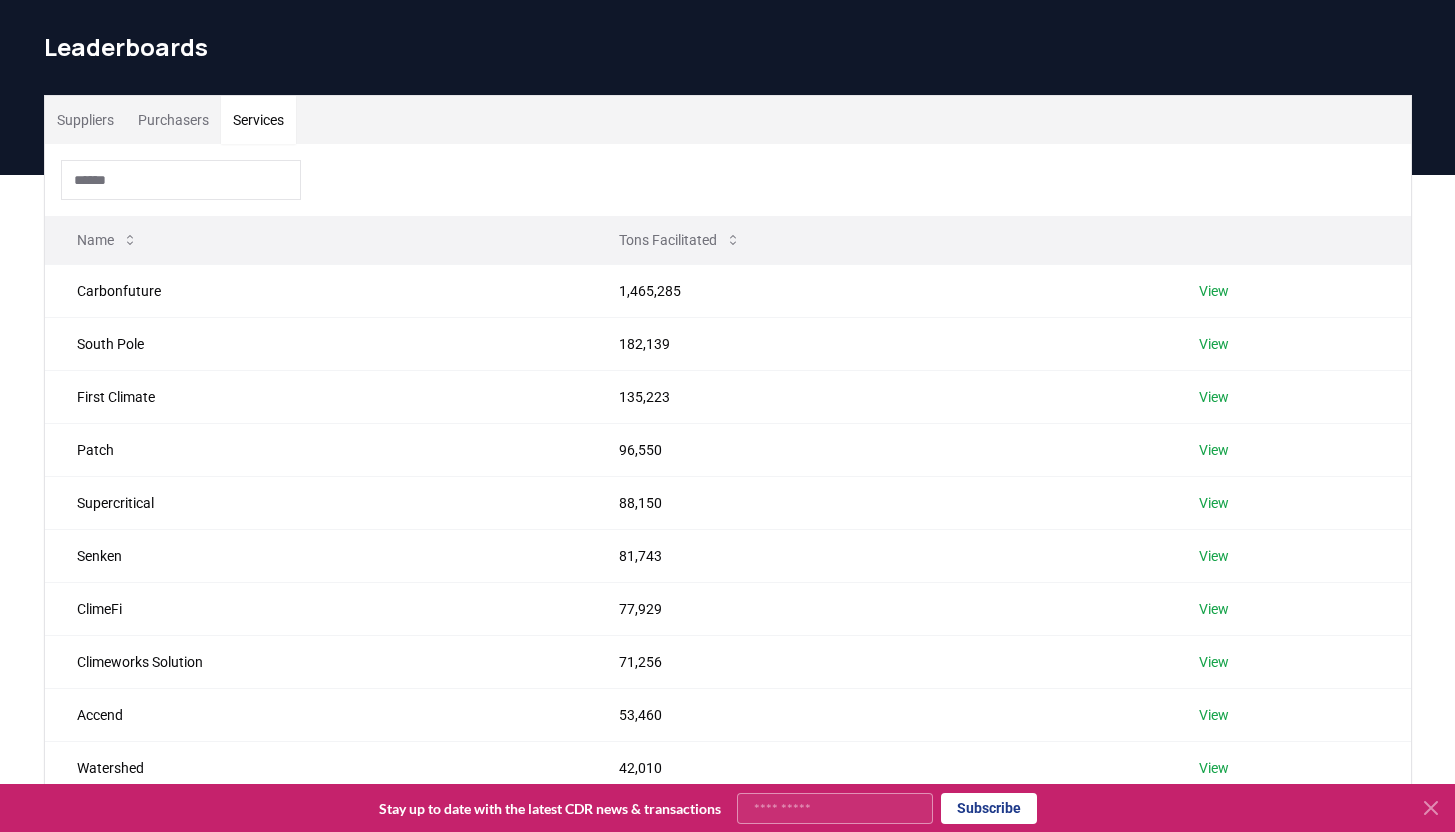 scroll, scrollTop: 0, scrollLeft: 0, axis: both 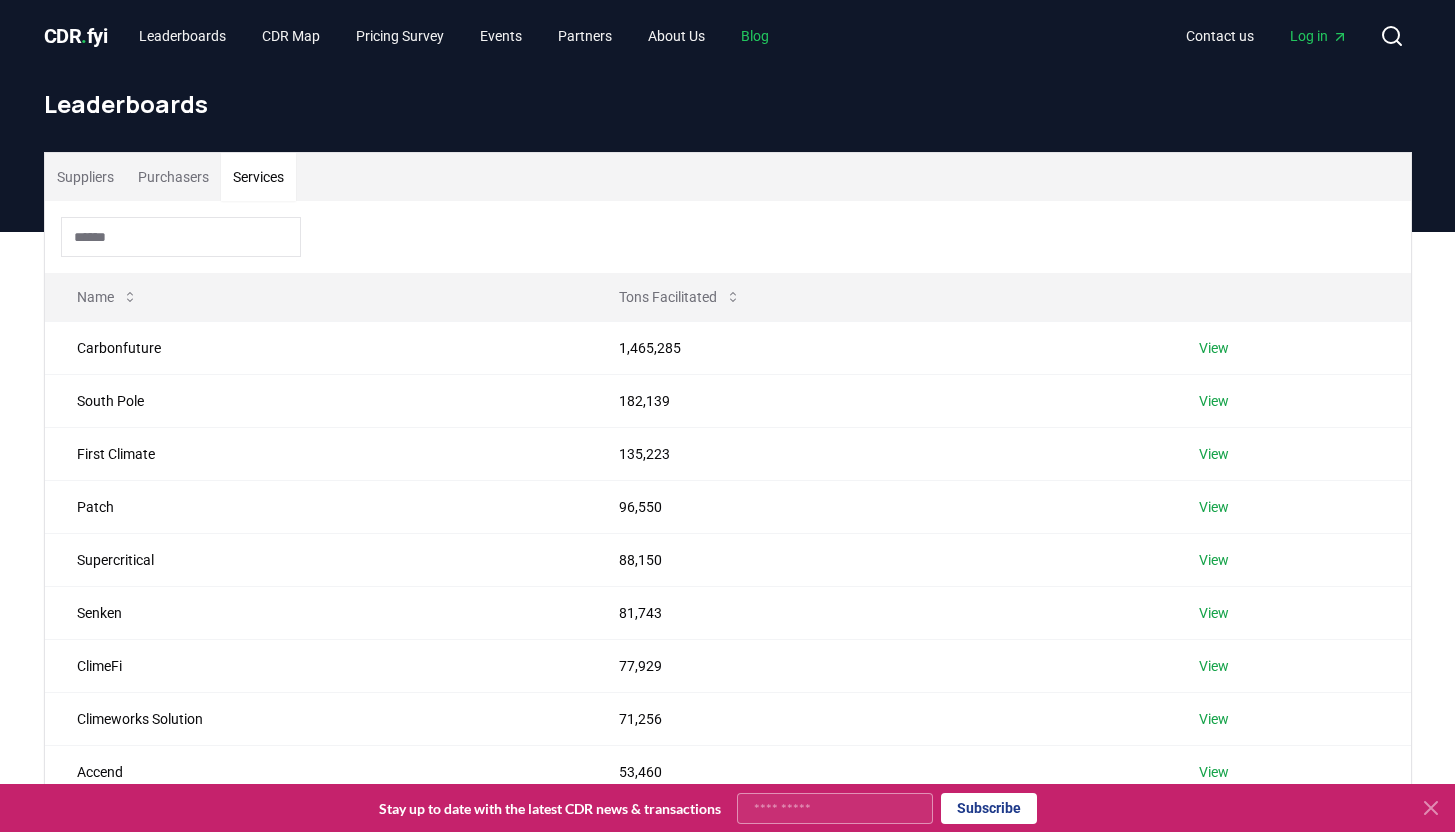click on "Blog" at bounding box center [755, 36] 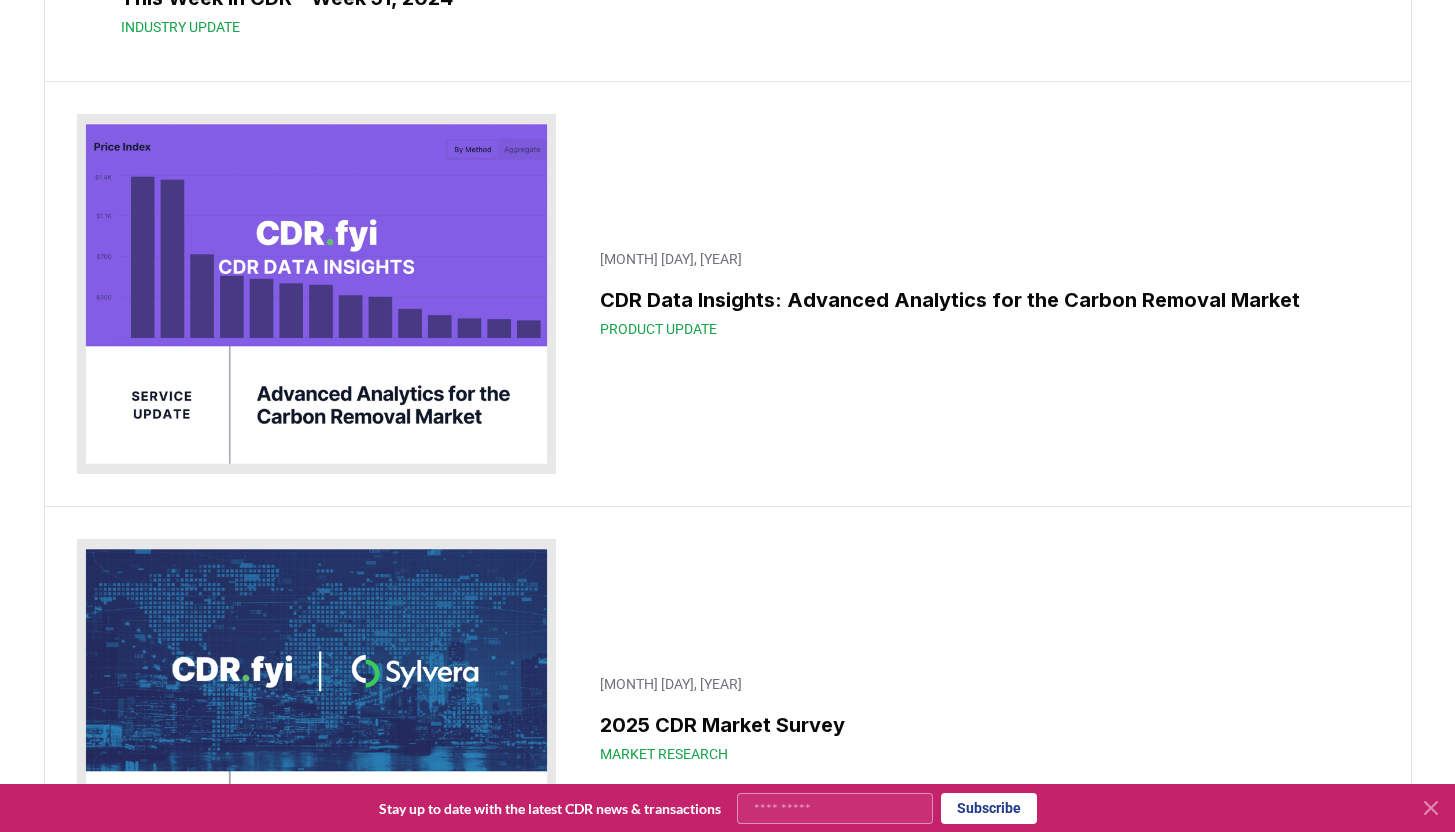 scroll, scrollTop: 12644, scrollLeft: 0, axis: vertical 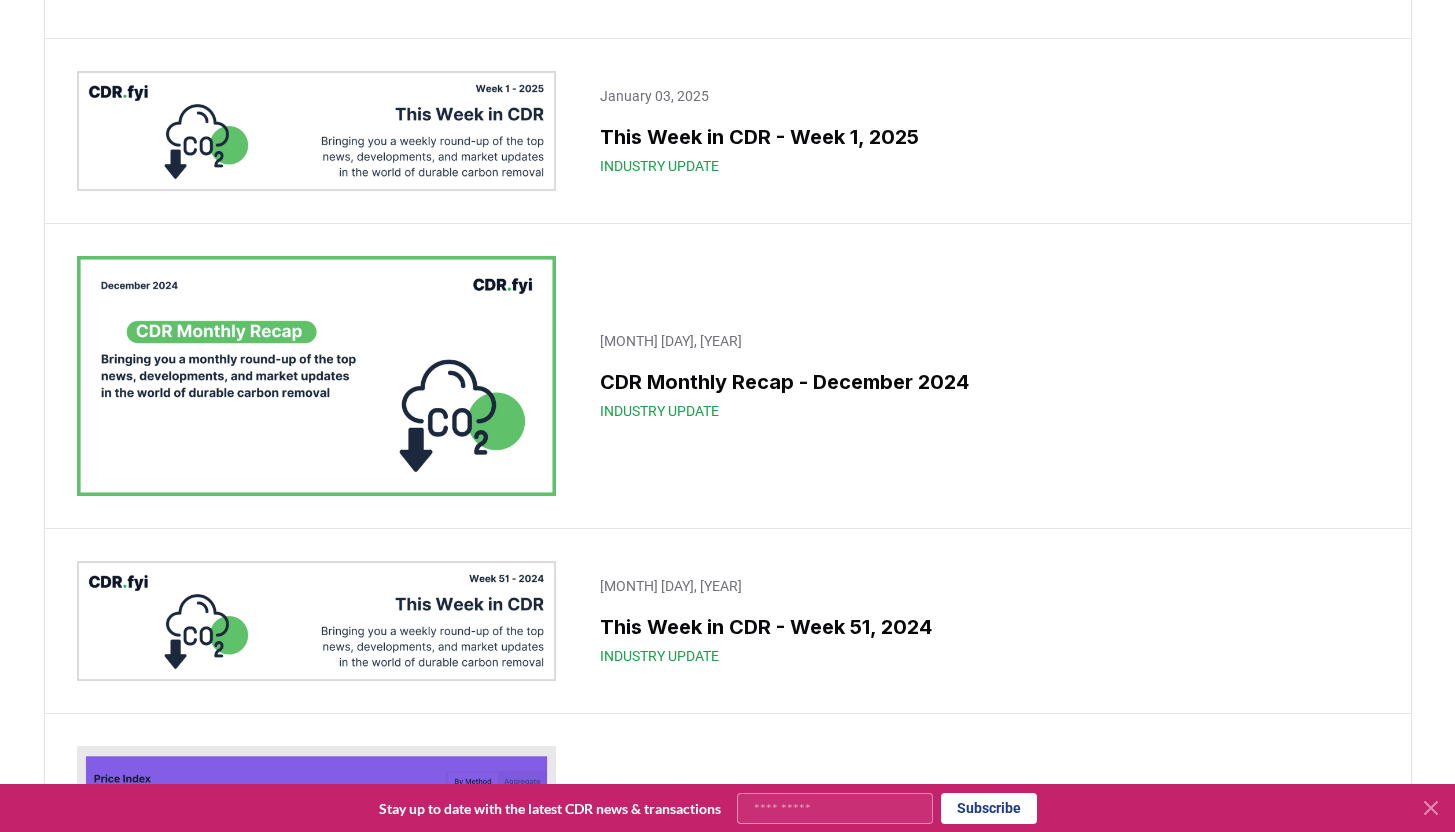 click on "Keep Calm and Remove On - CDR.fyi 2024 Year in Review" at bounding box center (744, -2551) 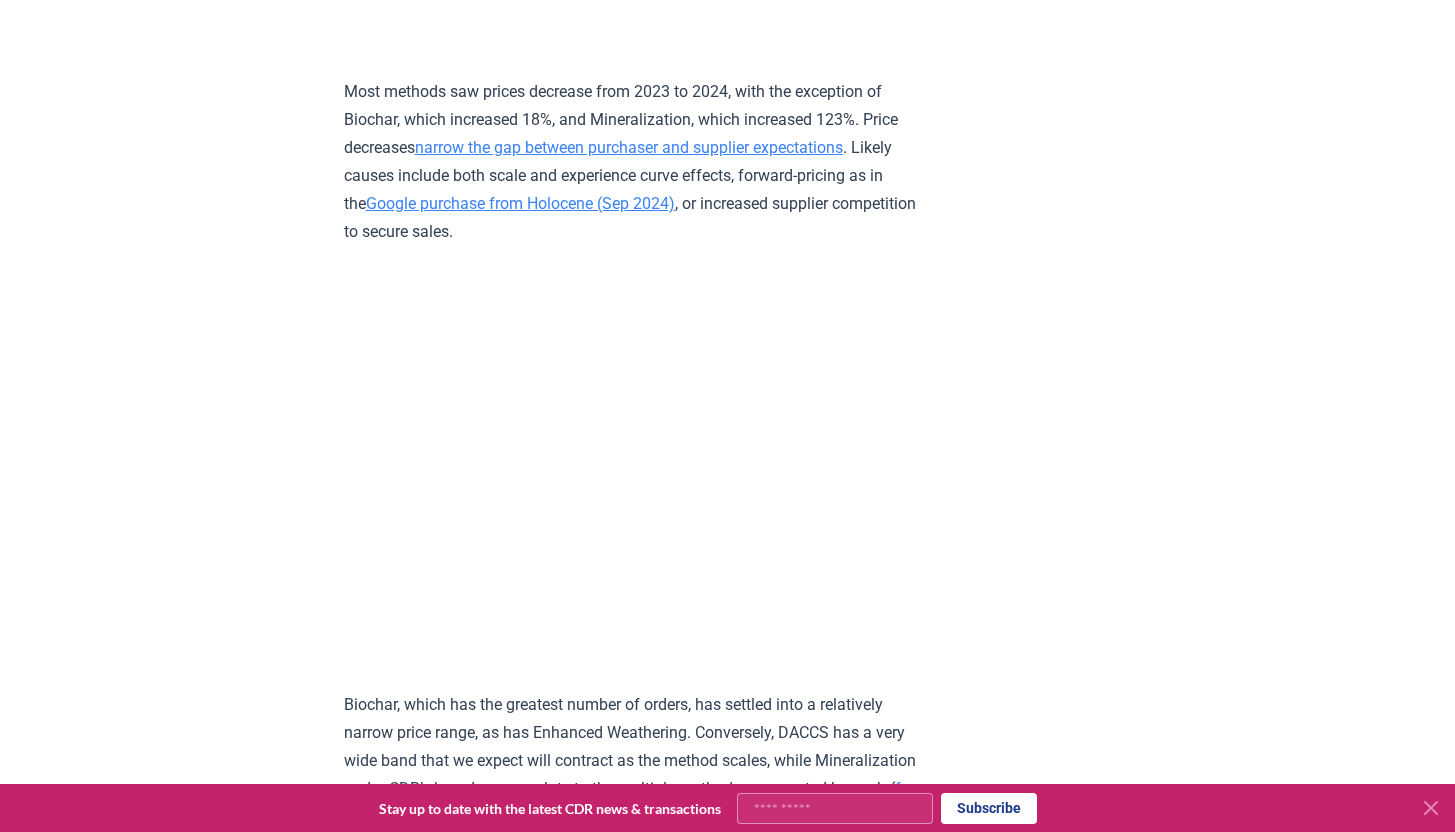 scroll, scrollTop: 1406, scrollLeft: 0, axis: vertical 